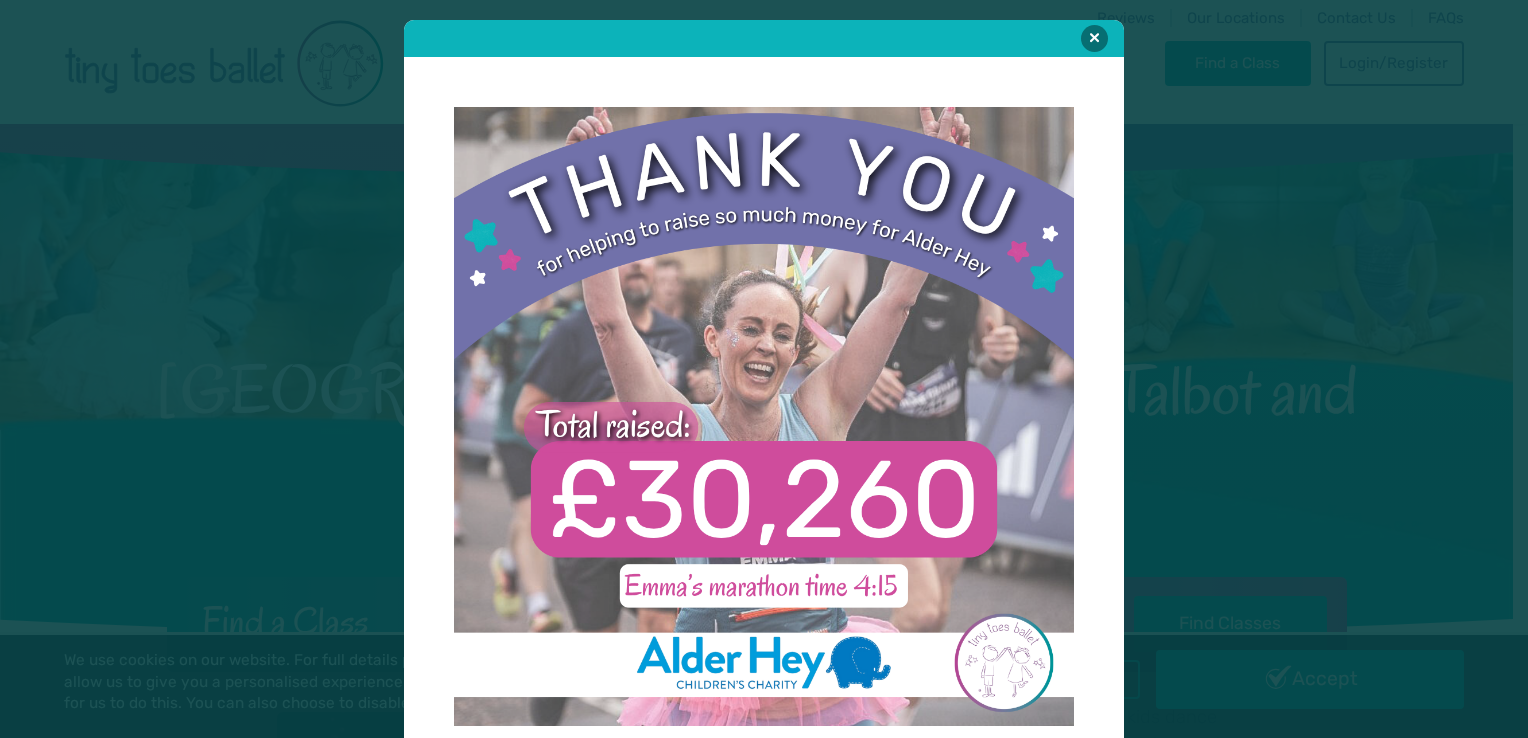 scroll, scrollTop: 0, scrollLeft: 0, axis: both 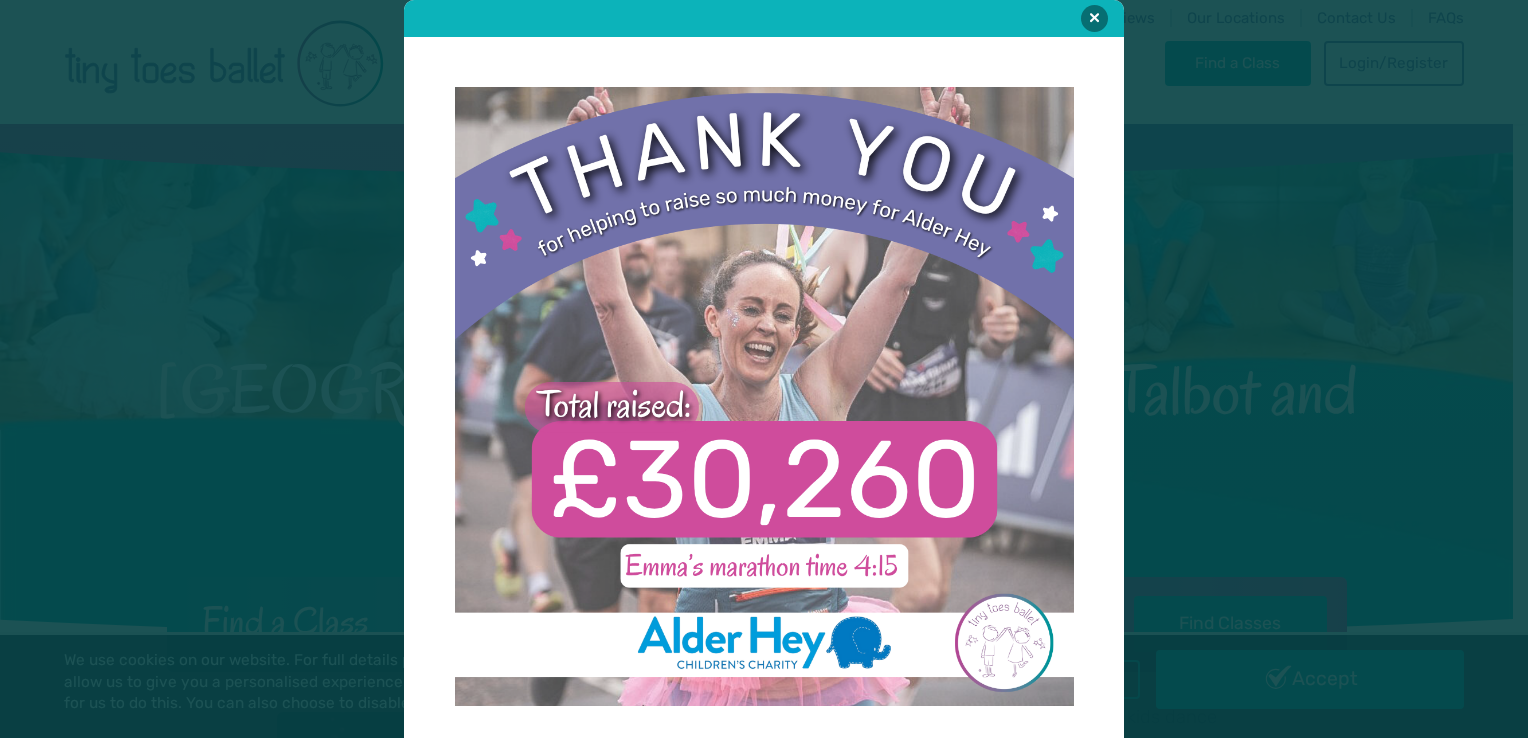click at bounding box center [764, 18] 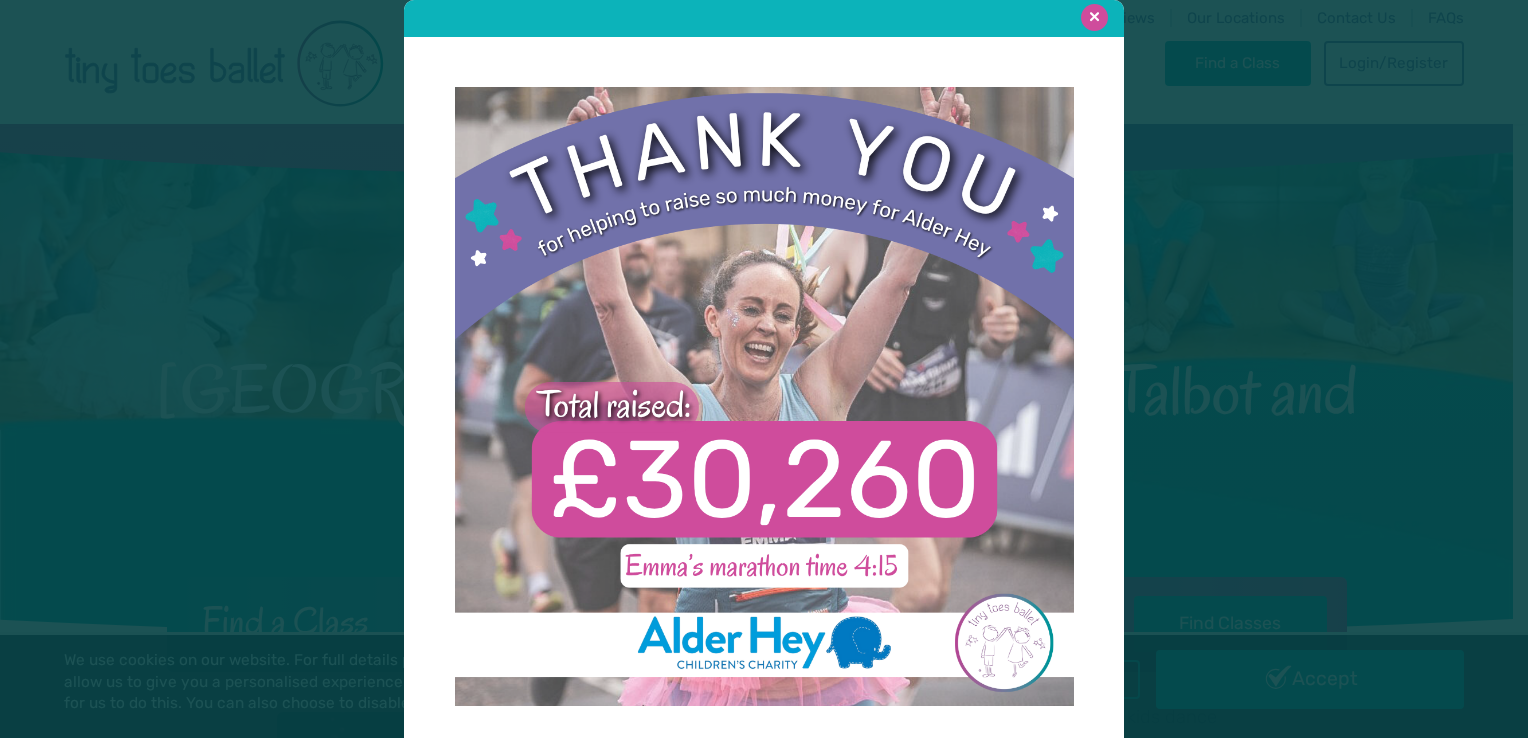 click at bounding box center [1094, 17] 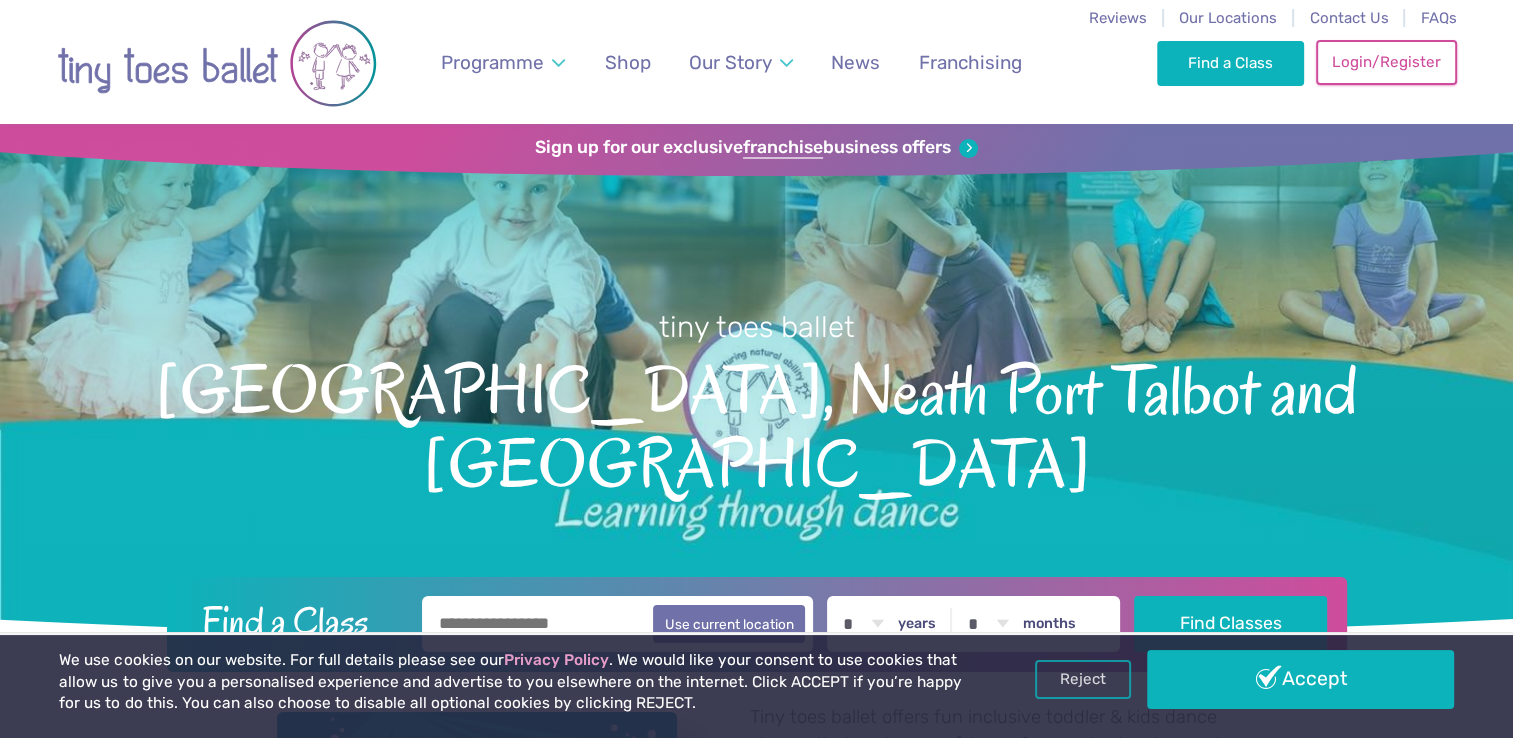 click on "Login/Register" at bounding box center (1386, 62) 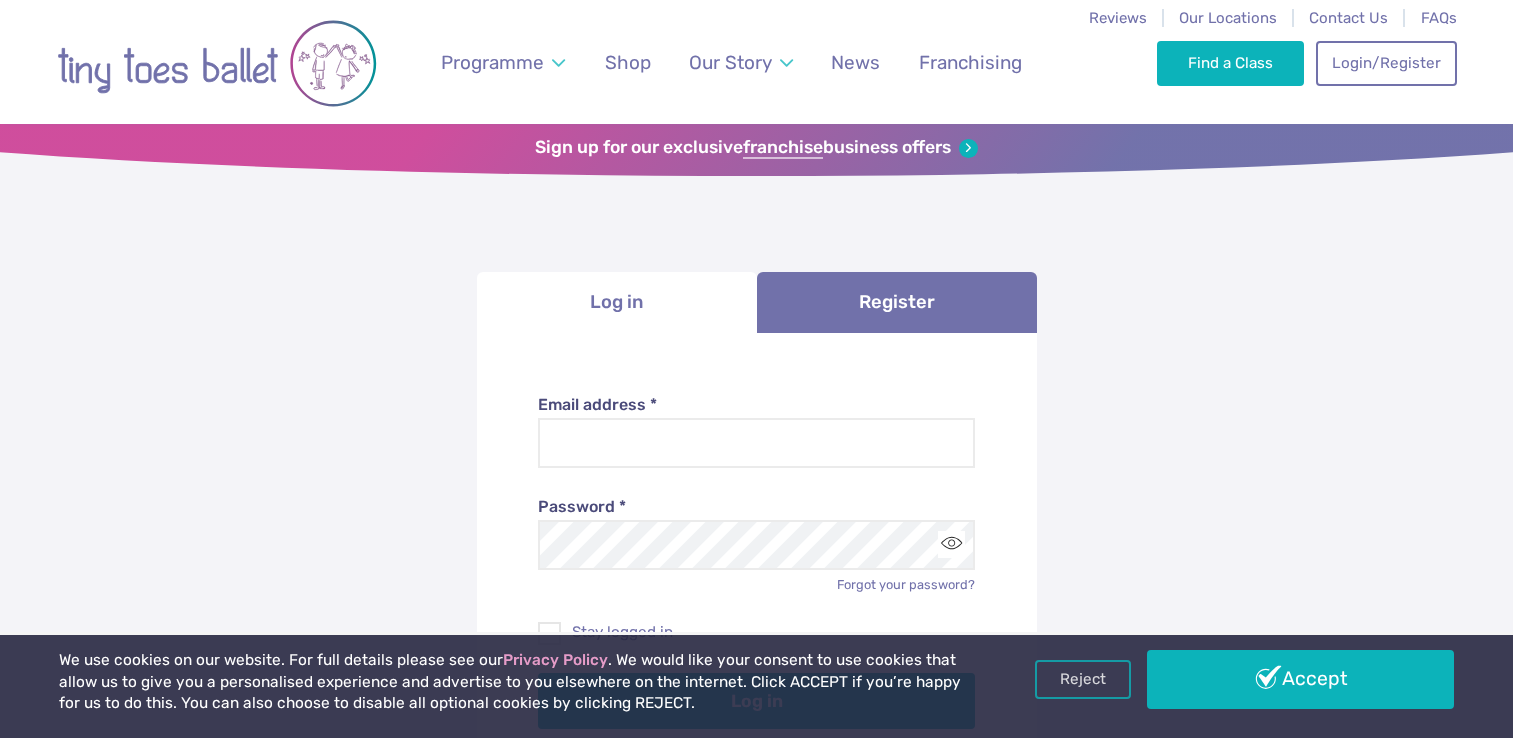 scroll, scrollTop: 0, scrollLeft: 0, axis: both 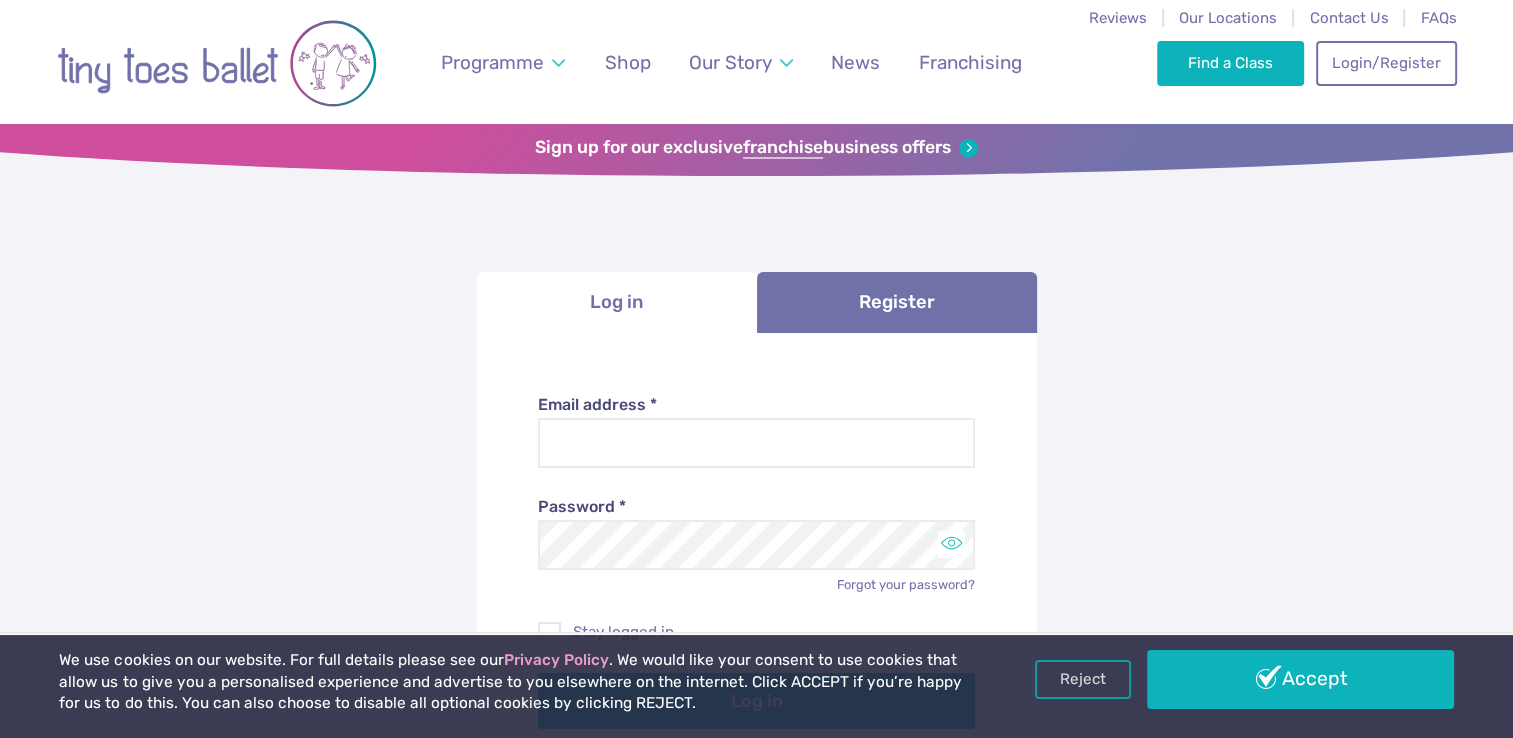 type on "**********" 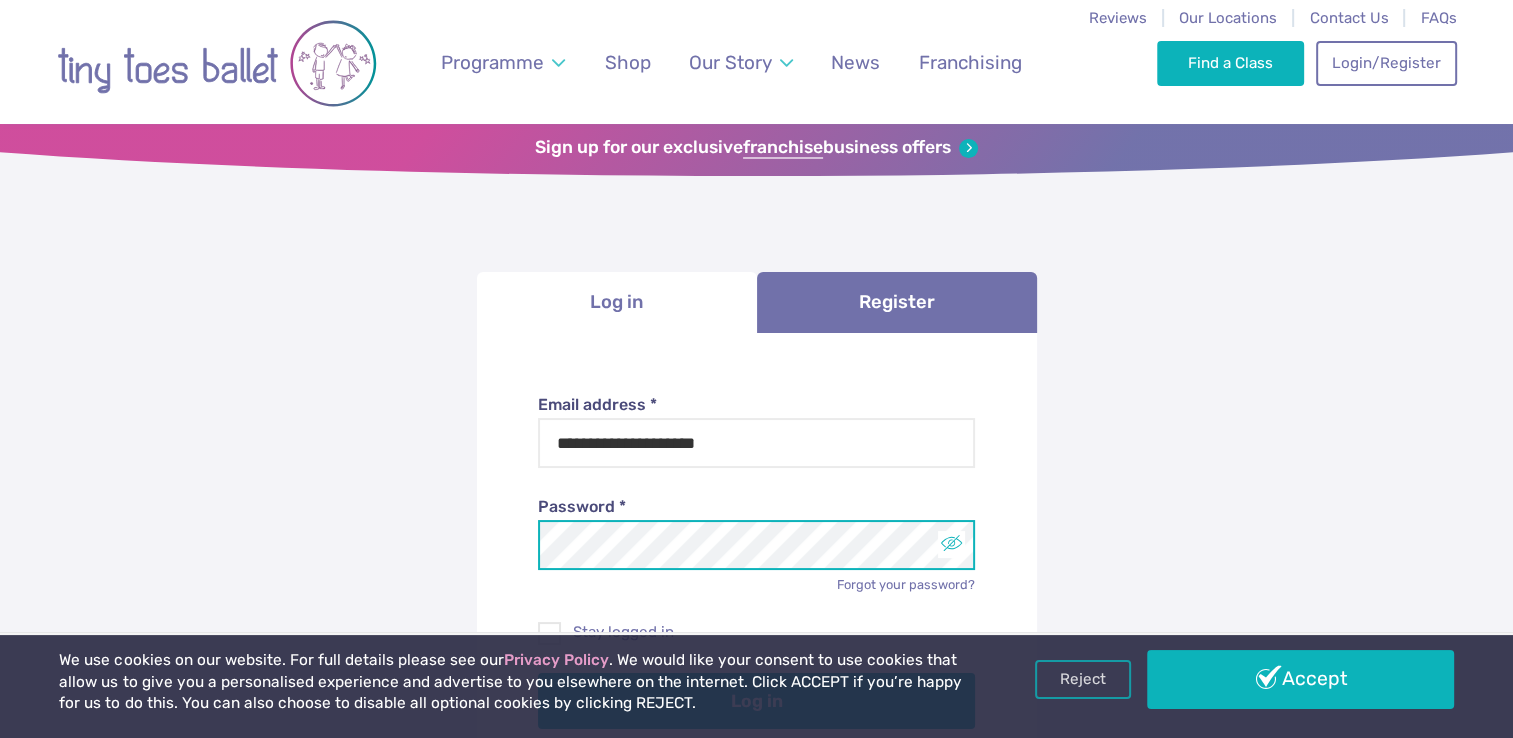 click at bounding box center [951, 544] 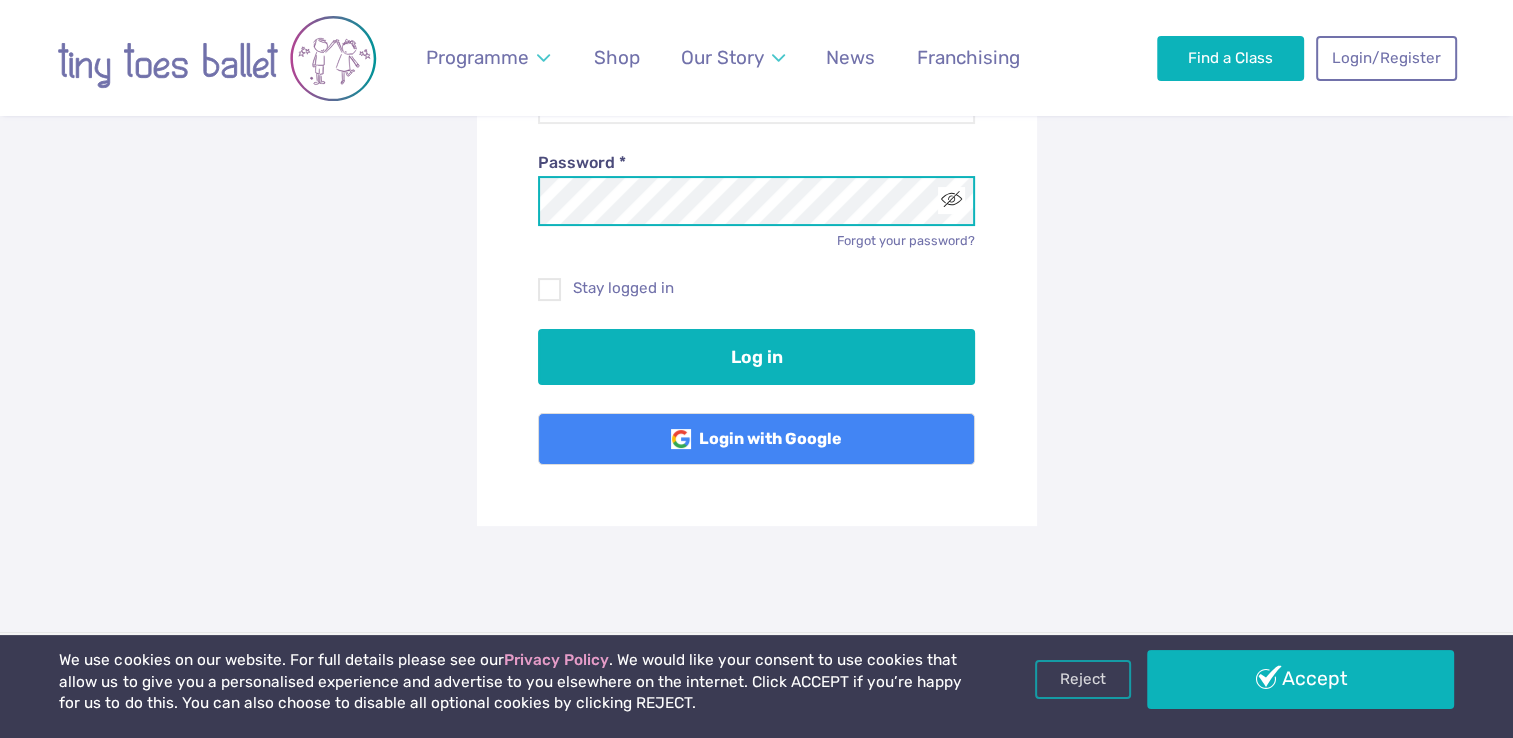 scroll, scrollTop: 341, scrollLeft: 0, axis: vertical 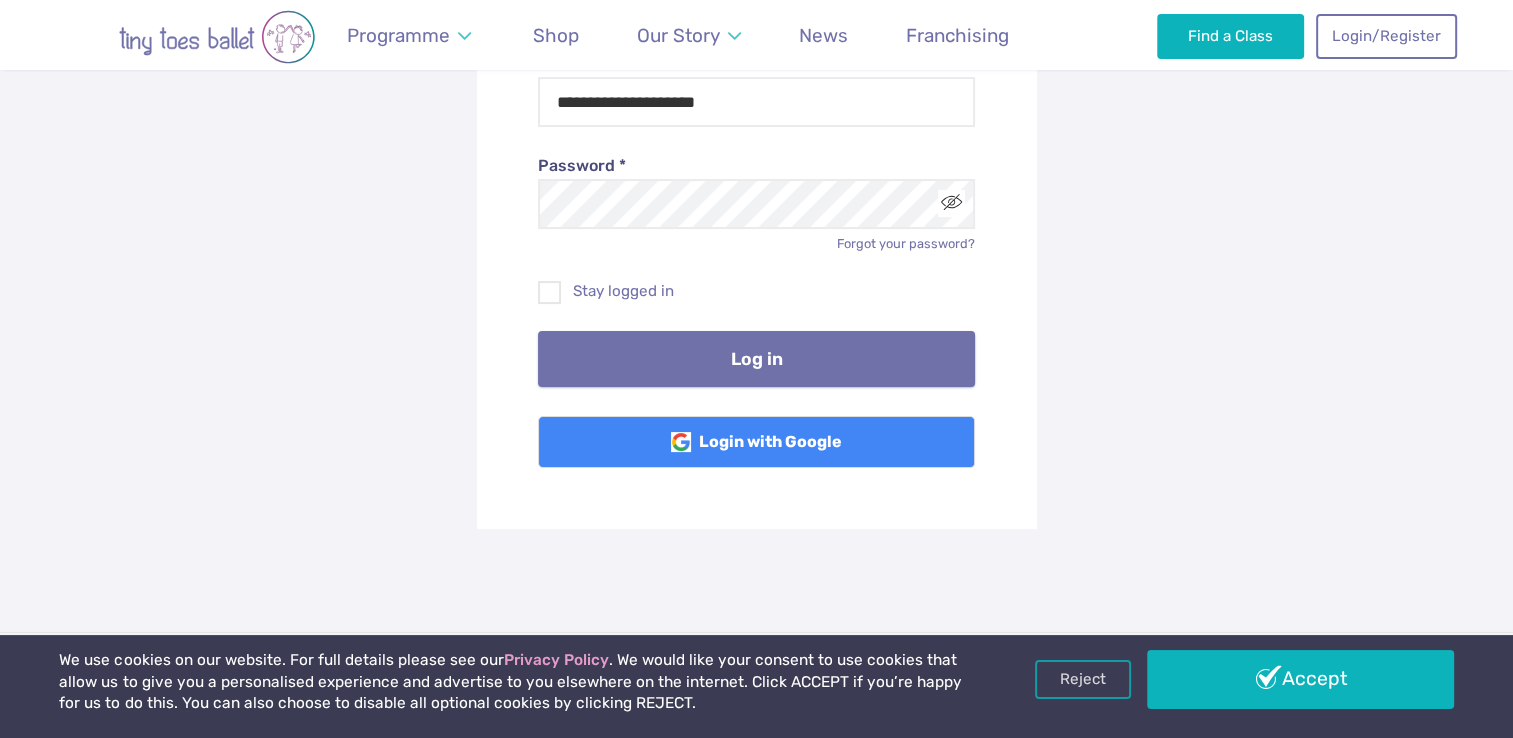 click on "Log in" at bounding box center (756, 359) 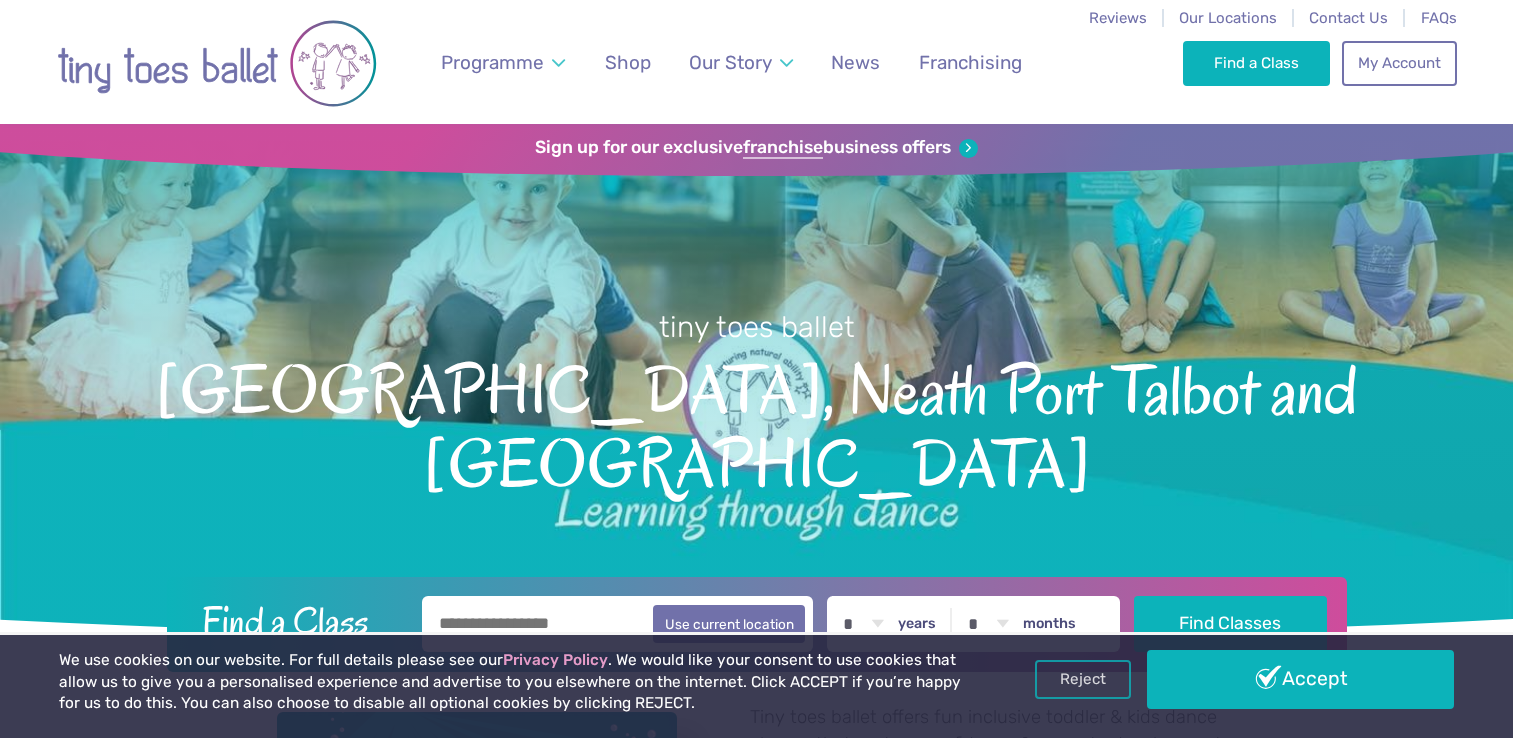 scroll, scrollTop: 0, scrollLeft: 0, axis: both 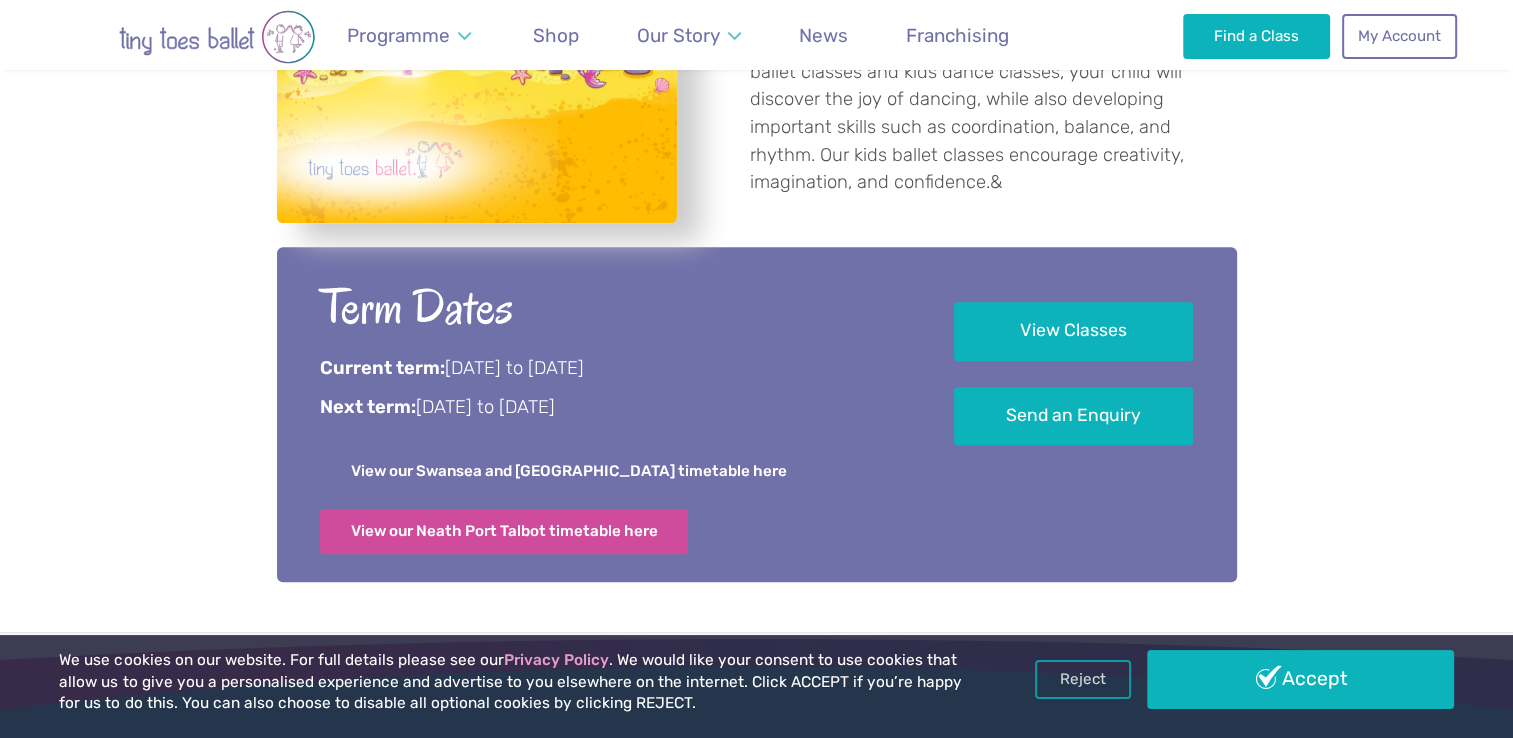 click on "View our Swansea and Llanelli timetable here" at bounding box center [569, 471] 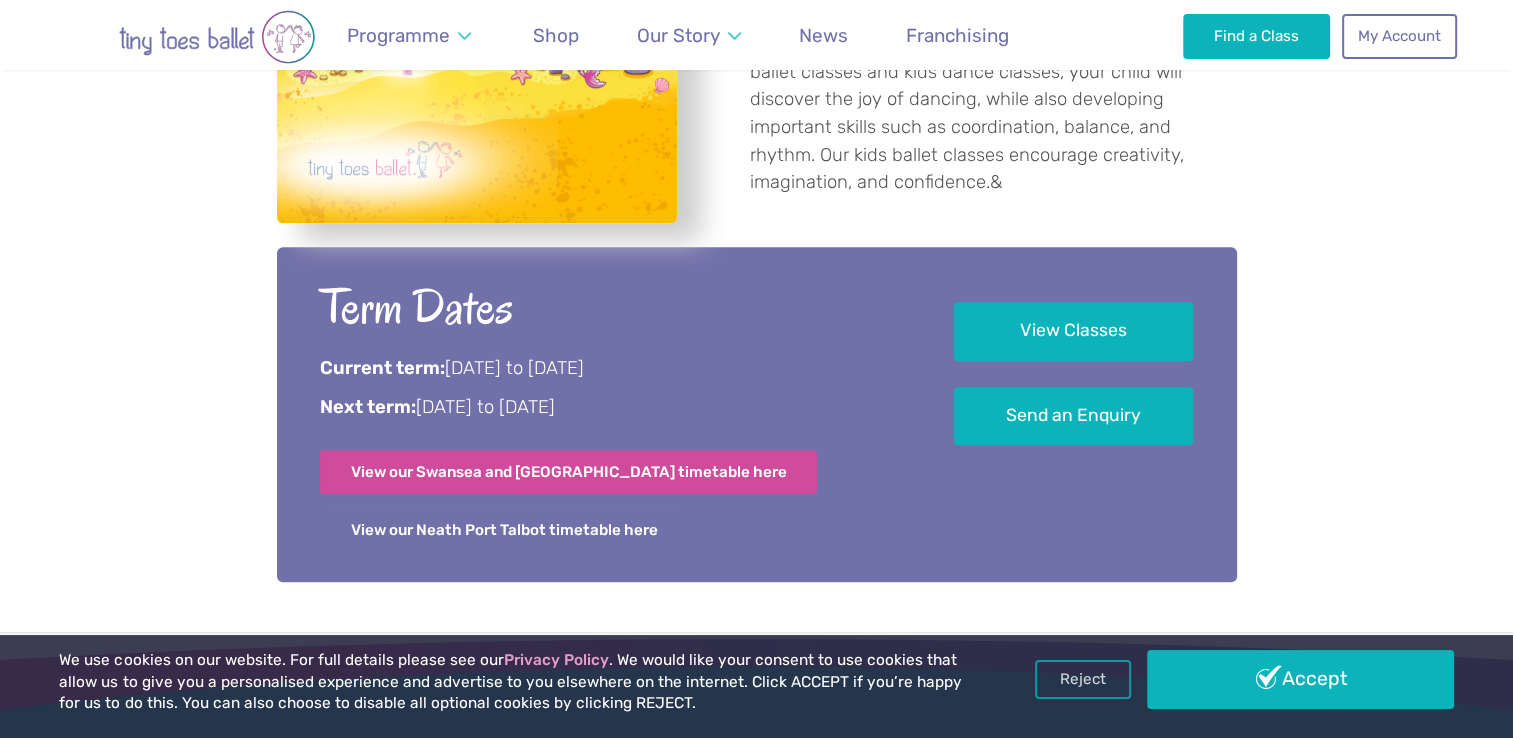 click on "View our Neath Port Talbot timetable here" at bounding box center [504, 530] 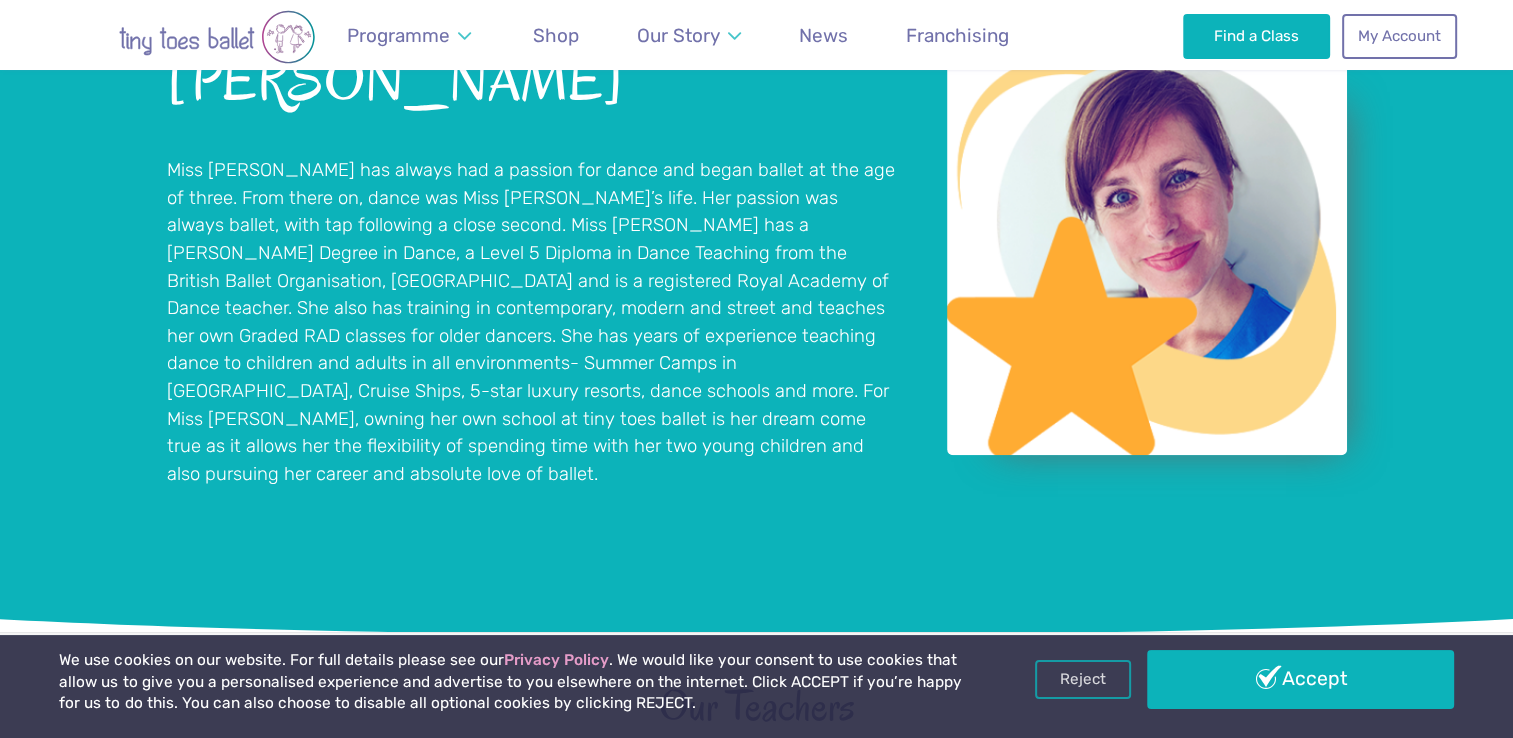 scroll, scrollTop: 0, scrollLeft: 0, axis: both 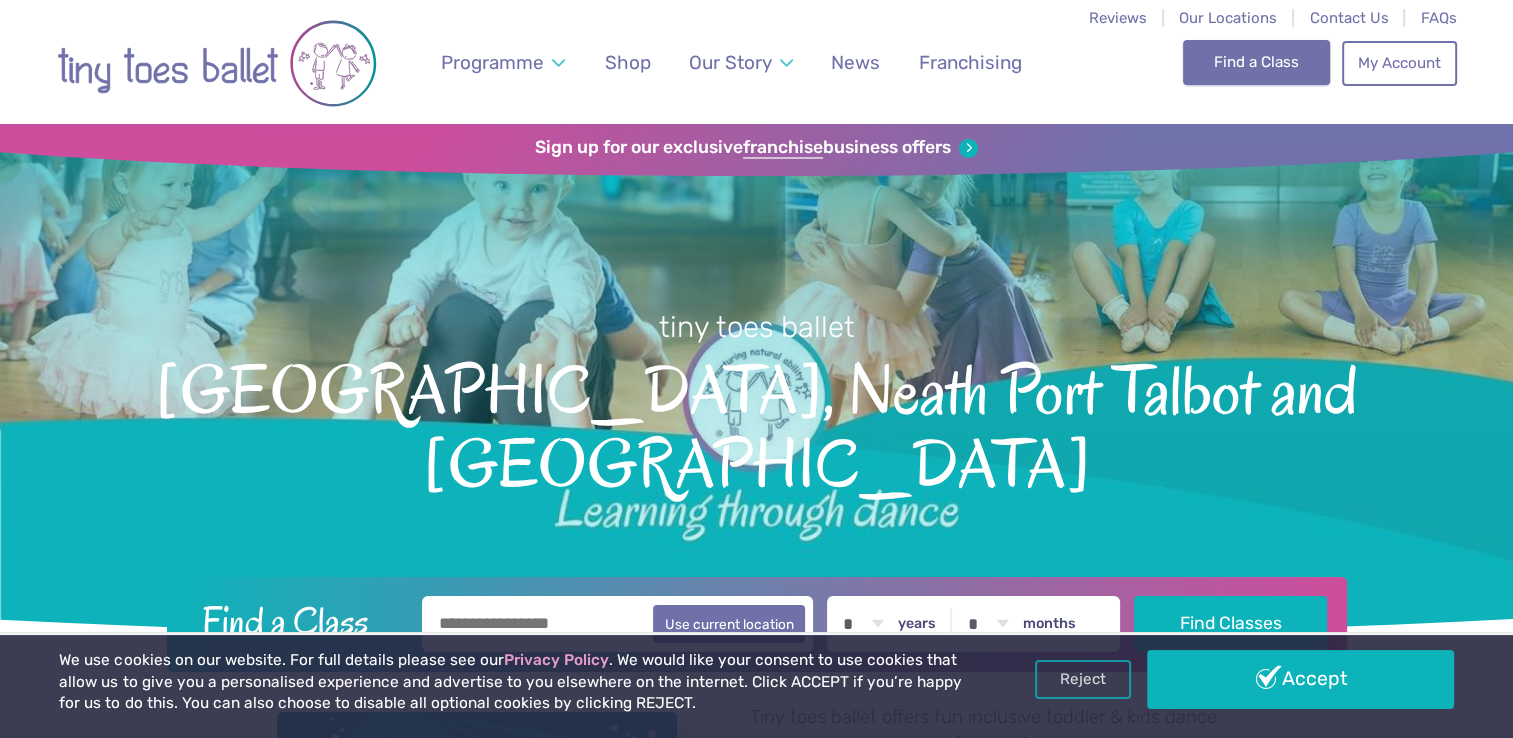 click on "Find a Class" at bounding box center (1256, 62) 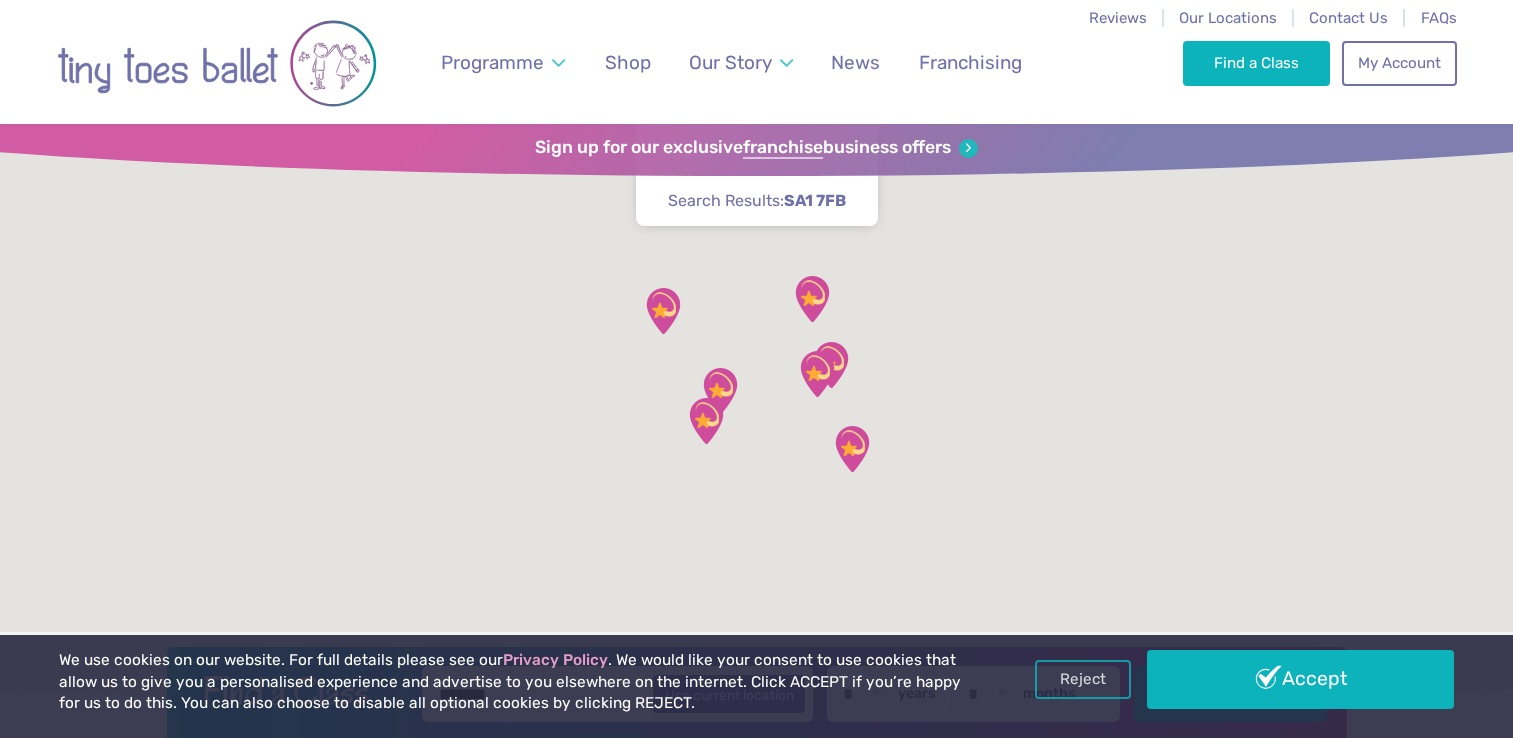 scroll, scrollTop: 0, scrollLeft: 0, axis: both 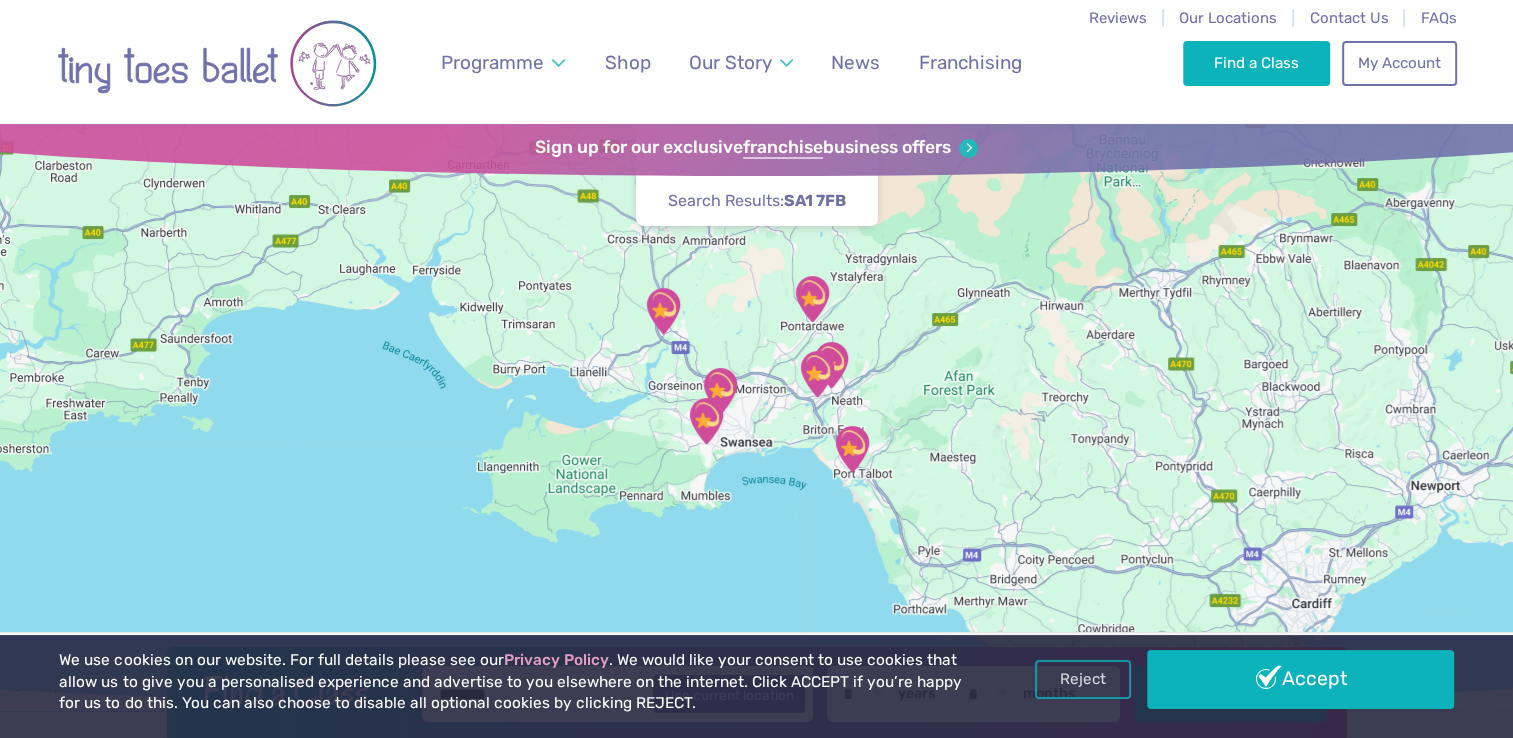 click on "SA1 7FB" at bounding box center [815, 200] 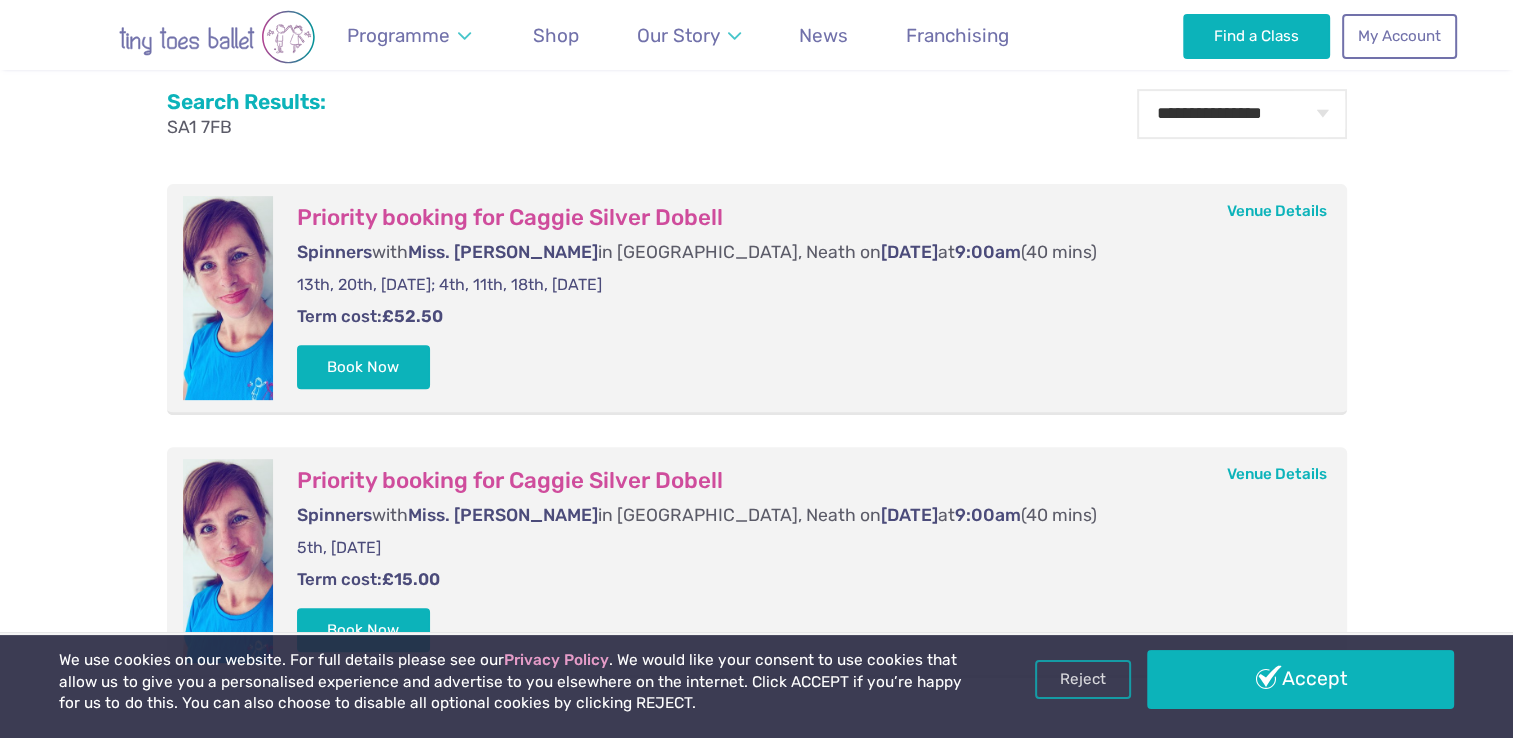 scroll, scrollTop: 707, scrollLeft: 0, axis: vertical 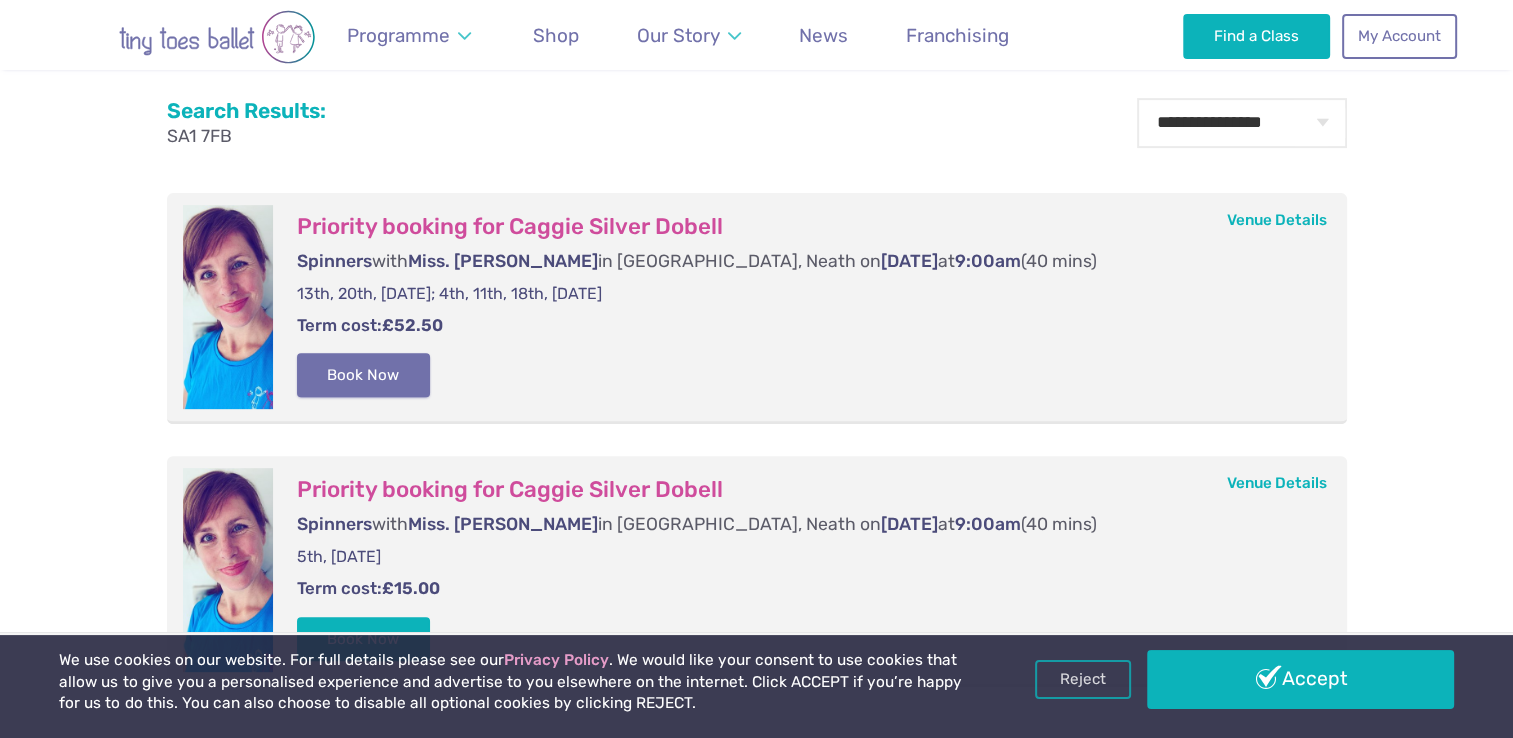 click on "Book Now" at bounding box center [364, 375] 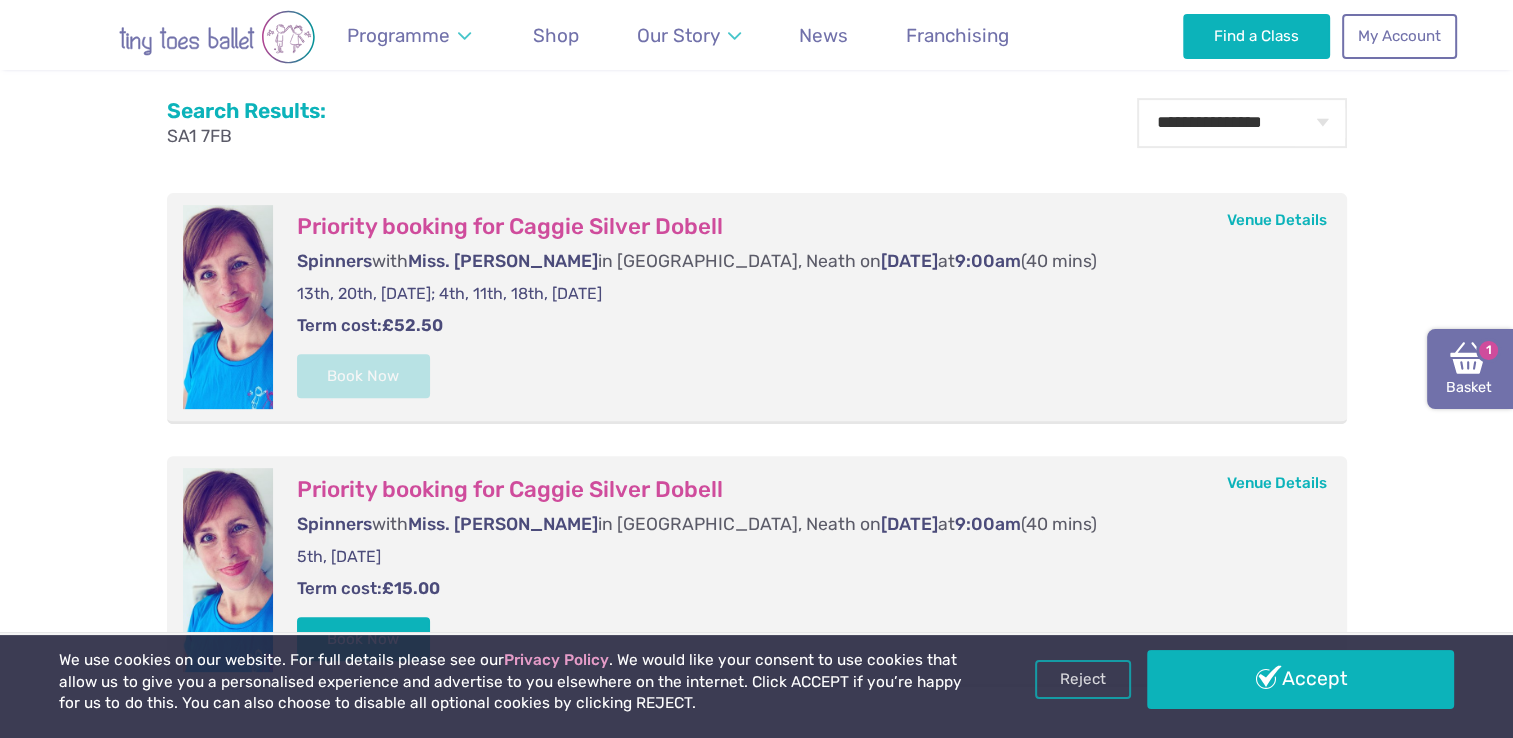 drag, startPoint x: 1478, startPoint y: 390, endPoint x: 1464, endPoint y: 366, distance: 27.784887 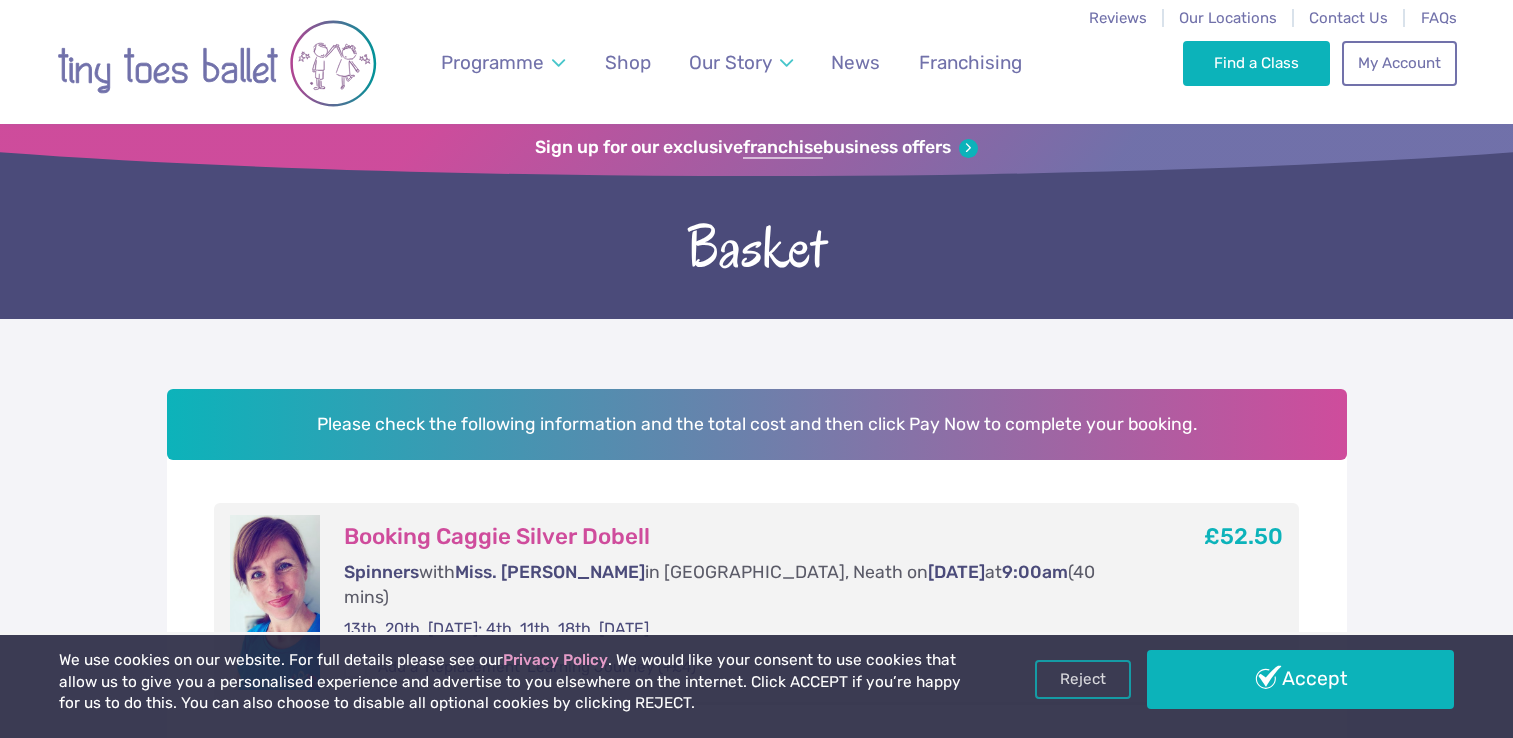 scroll, scrollTop: 0, scrollLeft: 0, axis: both 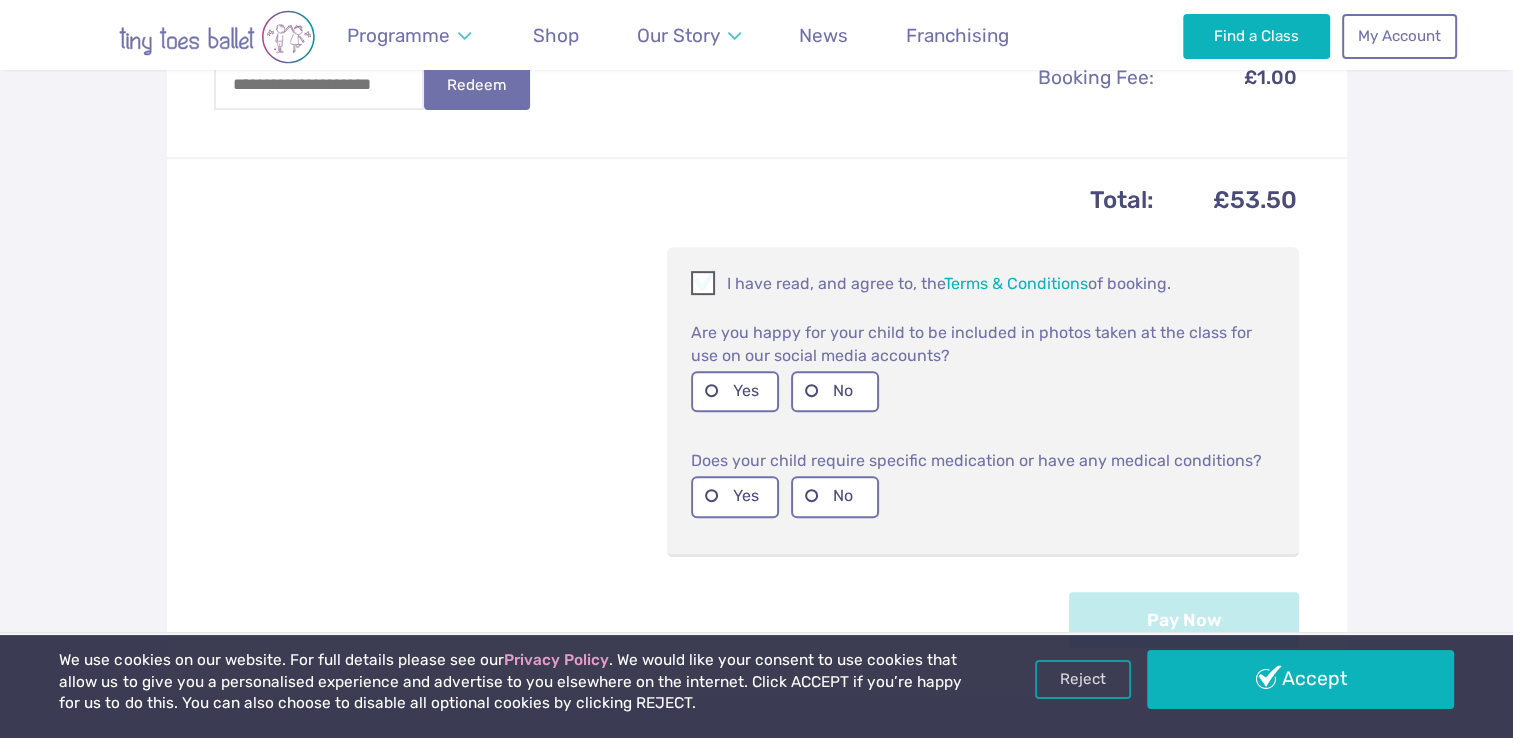 click at bounding box center (704, 286) 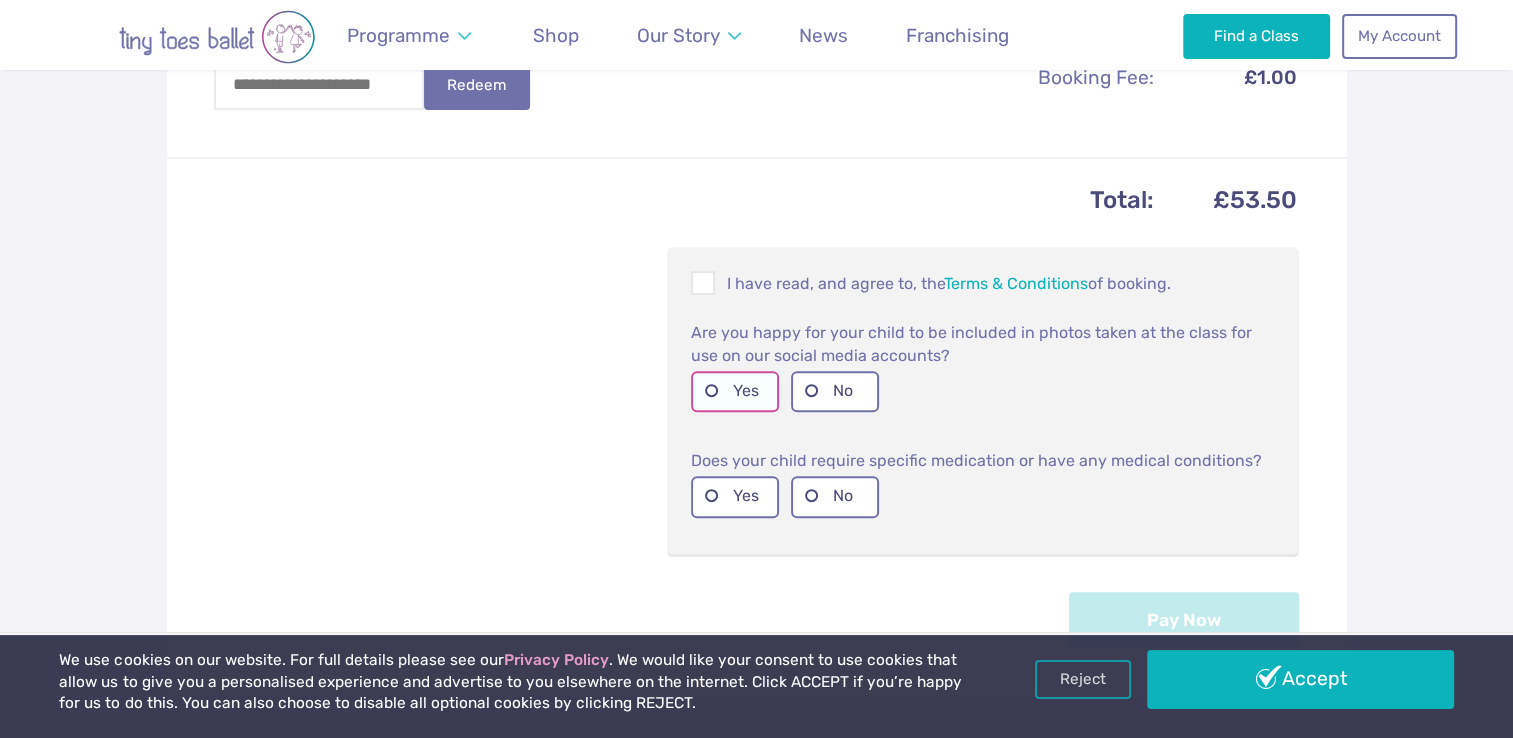 drag, startPoint x: 748, startPoint y: 376, endPoint x: 712, endPoint y: 366, distance: 37.363083 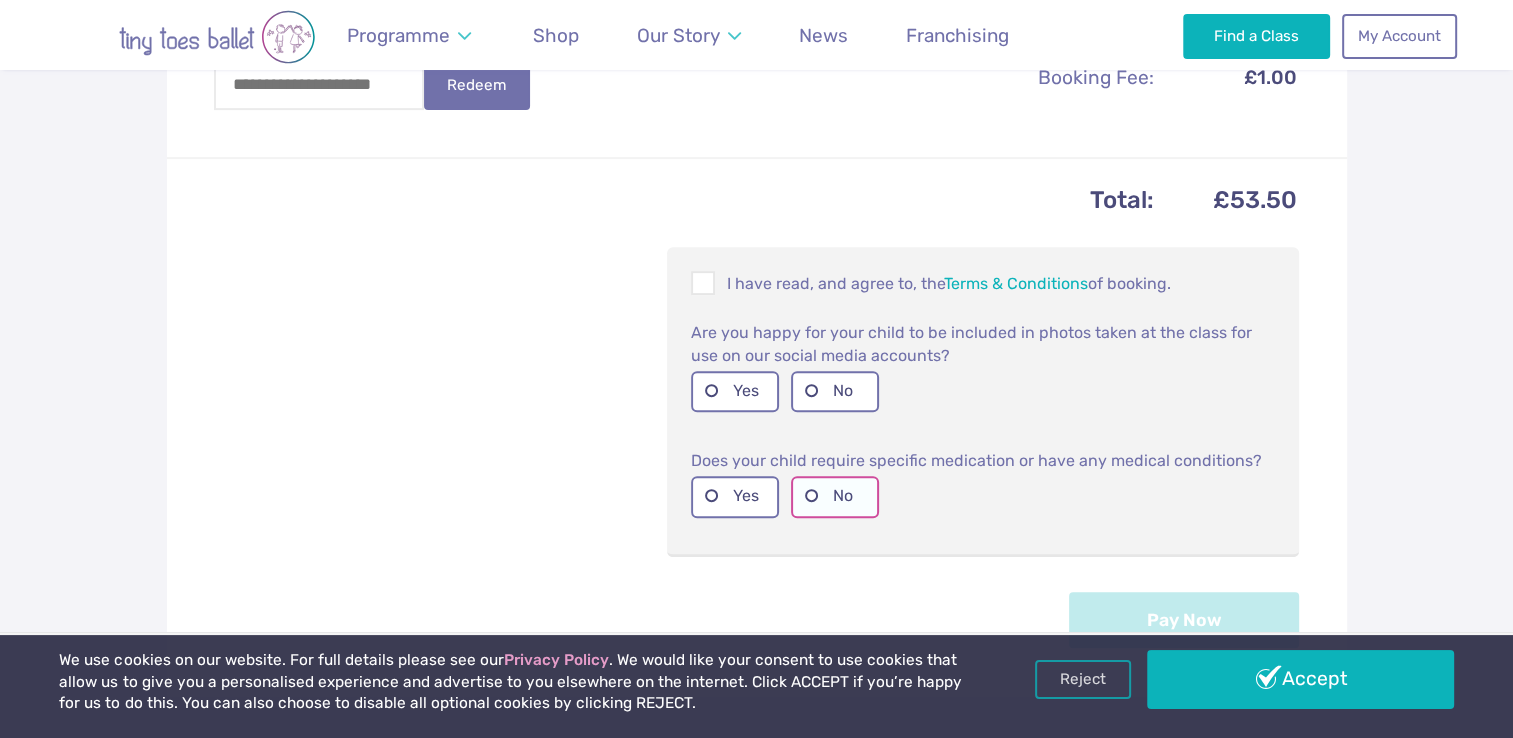 click on "No" at bounding box center [835, 496] 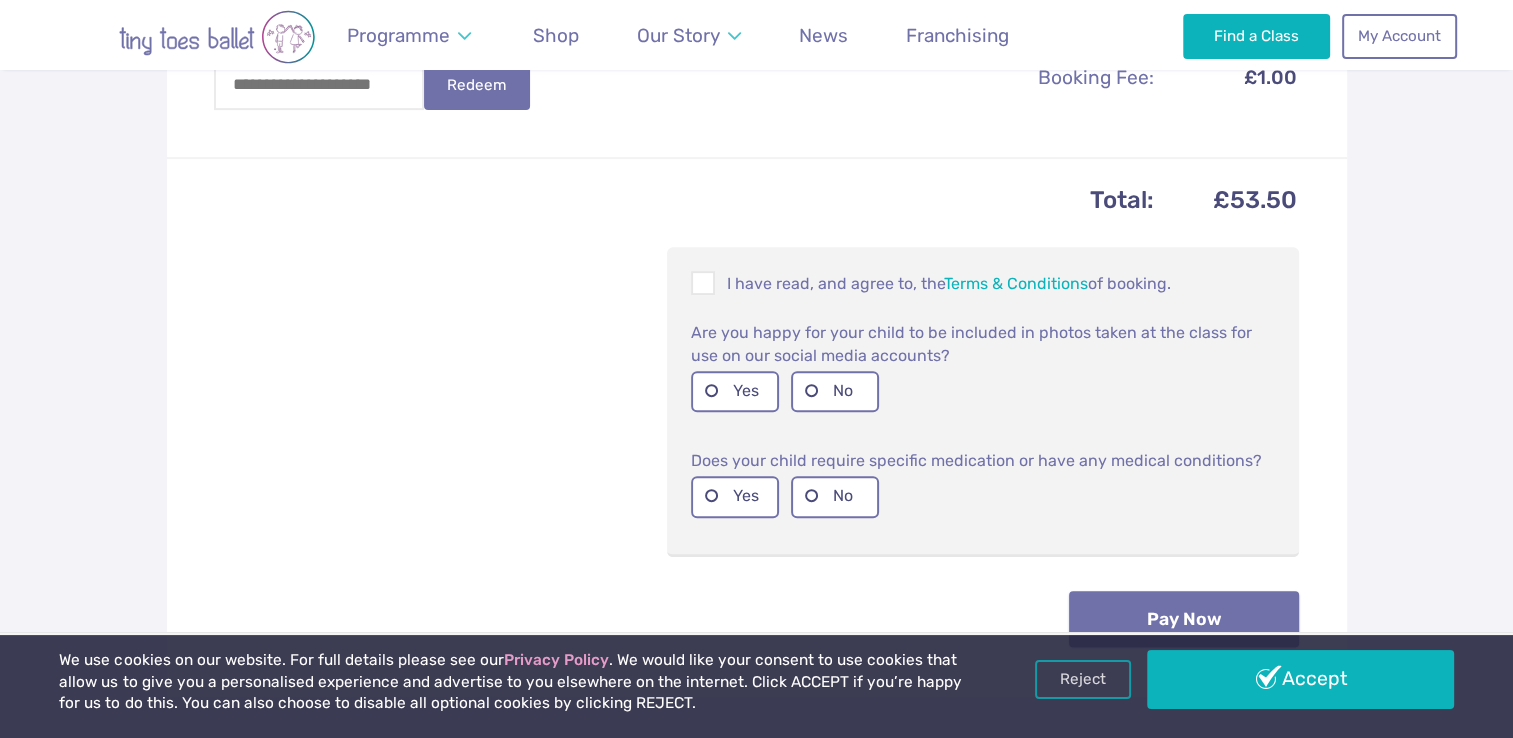 click on "Pay Now" at bounding box center [1184, 619] 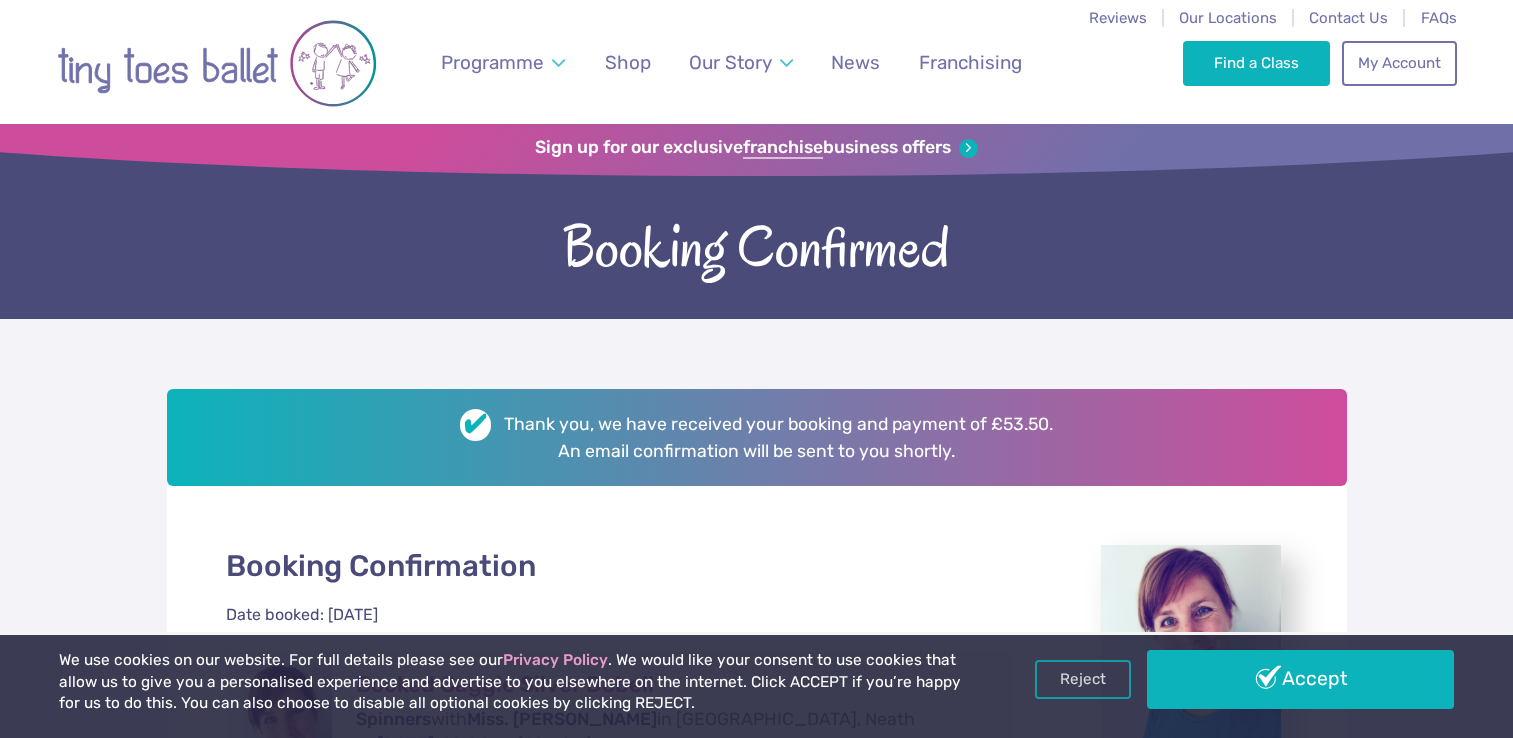 scroll, scrollTop: 0, scrollLeft: 0, axis: both 